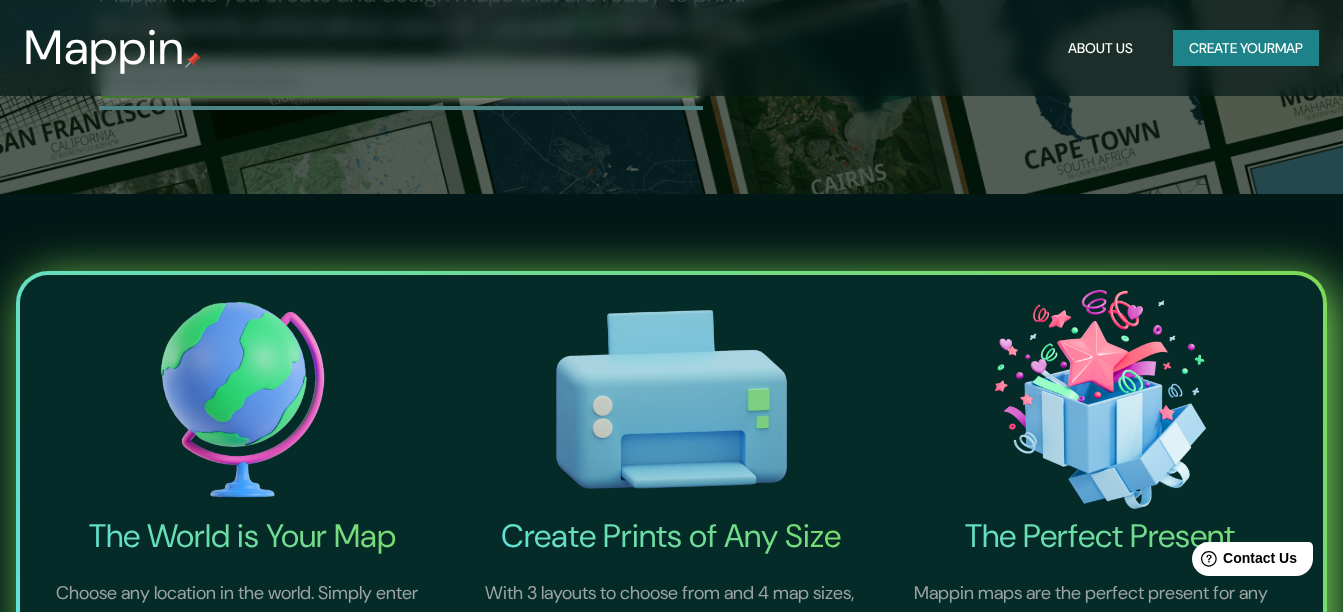 scroll, scrollTop: 200, scrollLeft: 0, axis: vertical 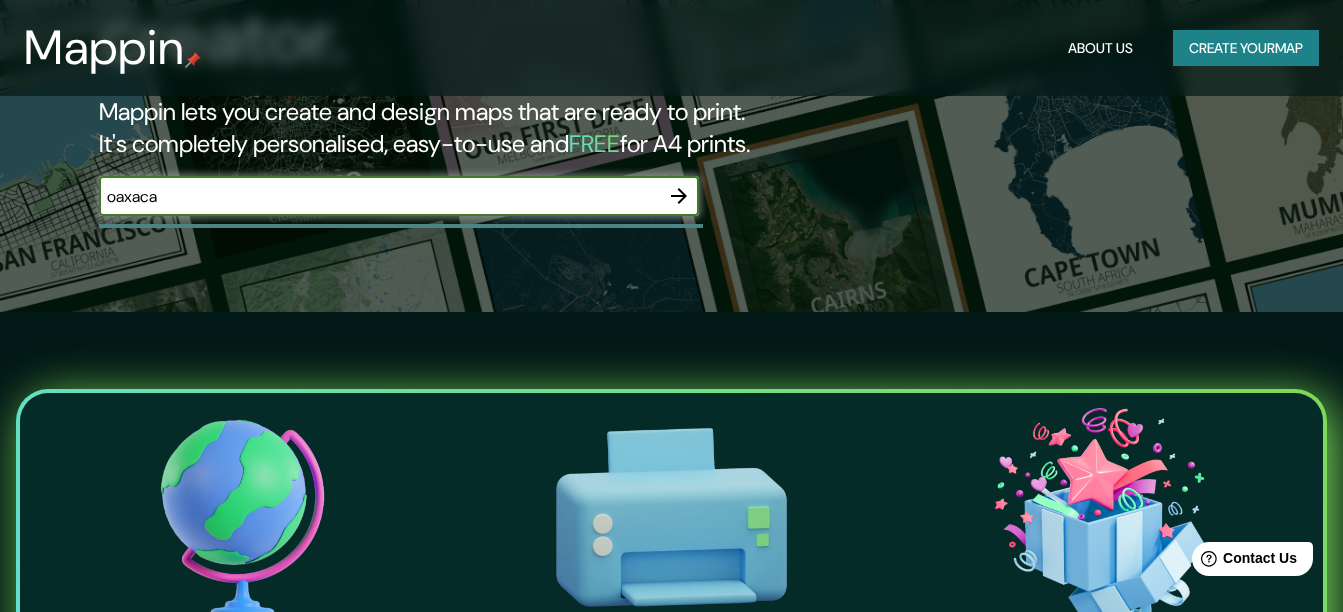 type on "oaxaca" 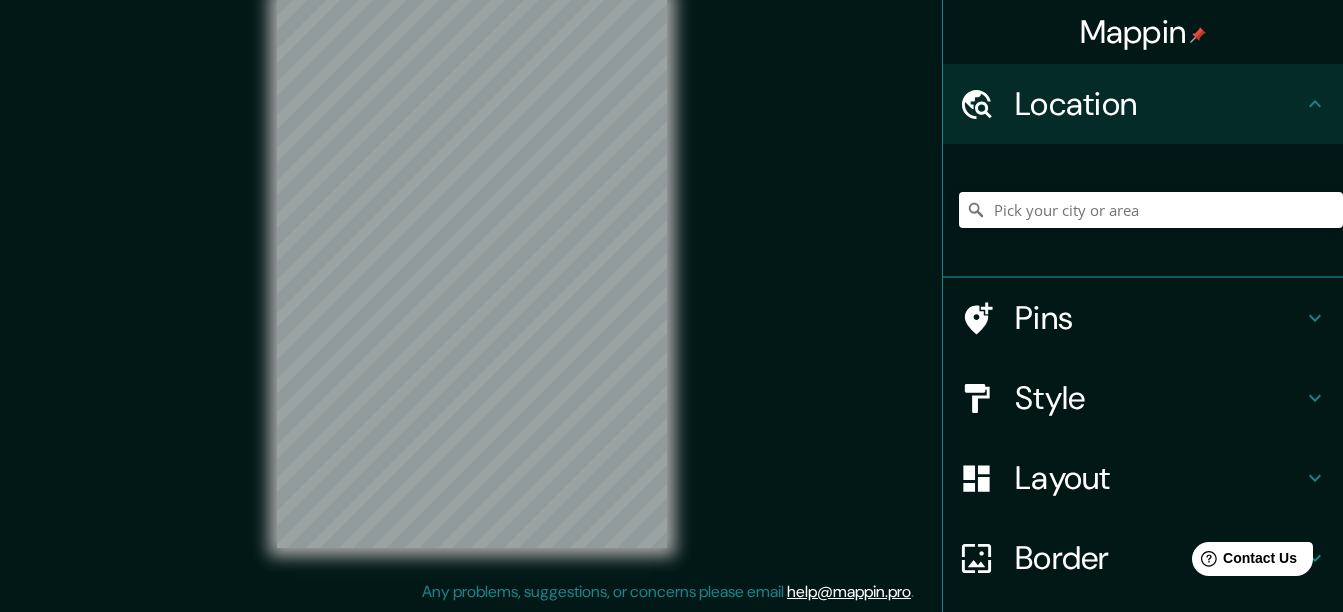 scroll, scrollTop: 0, scrollLeft: 0, axis: both 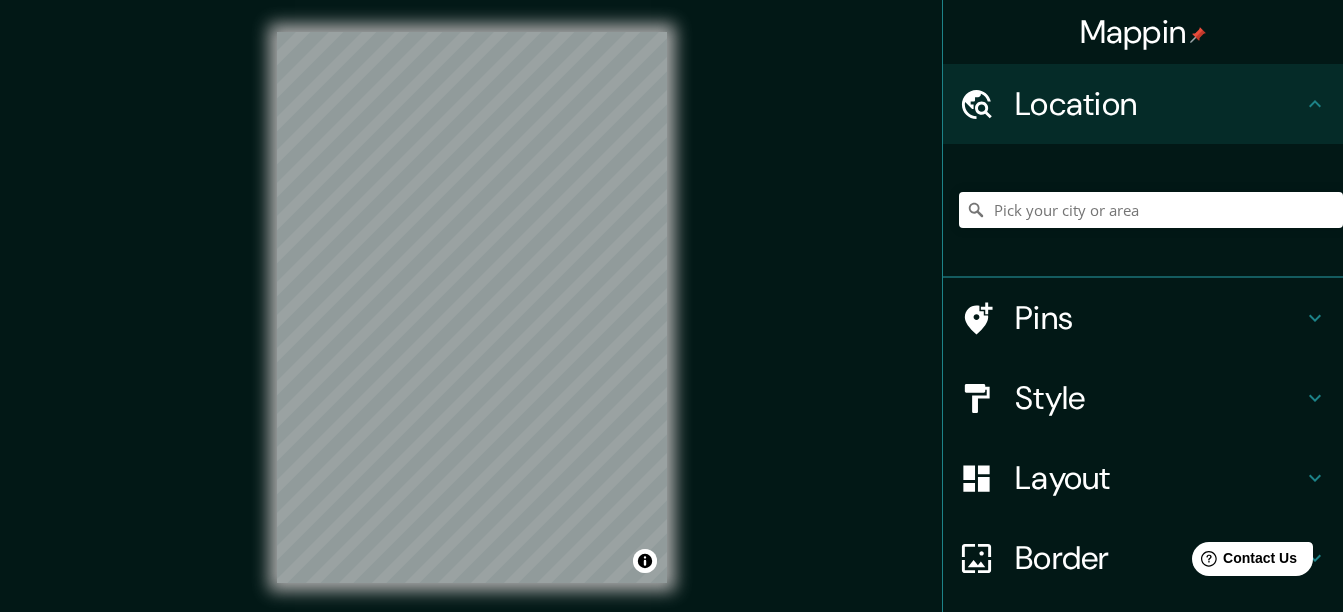 click on "Location" at bounding box center [1159, 104] 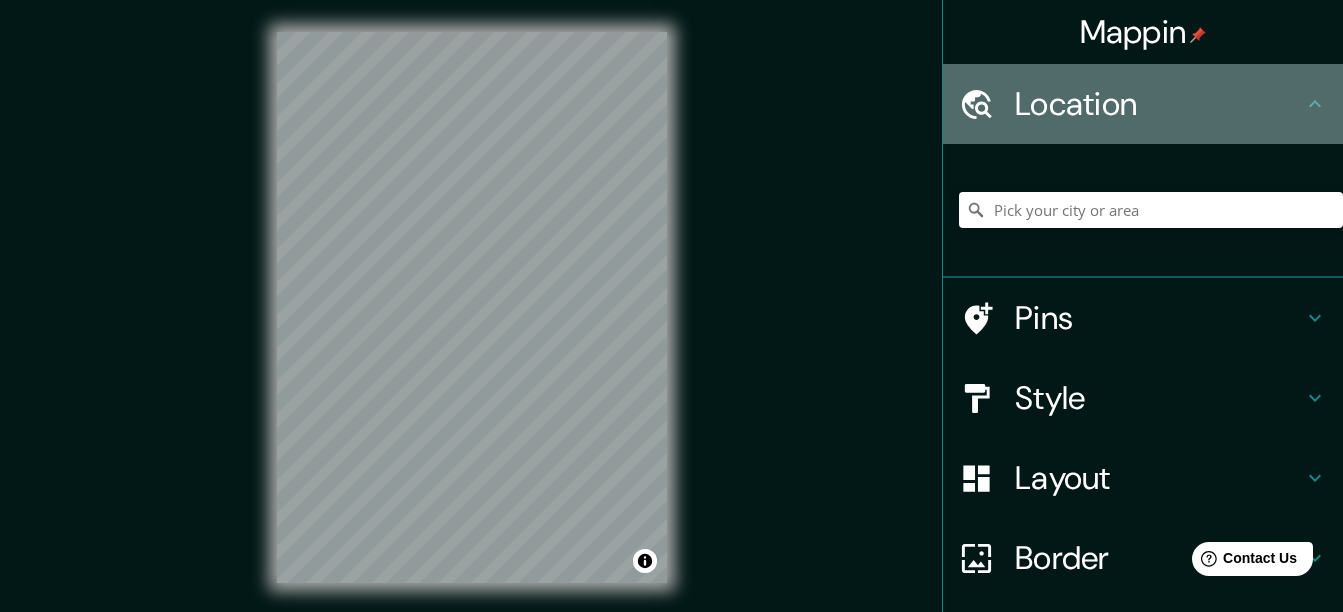 click at bounding box center [1315, 103] 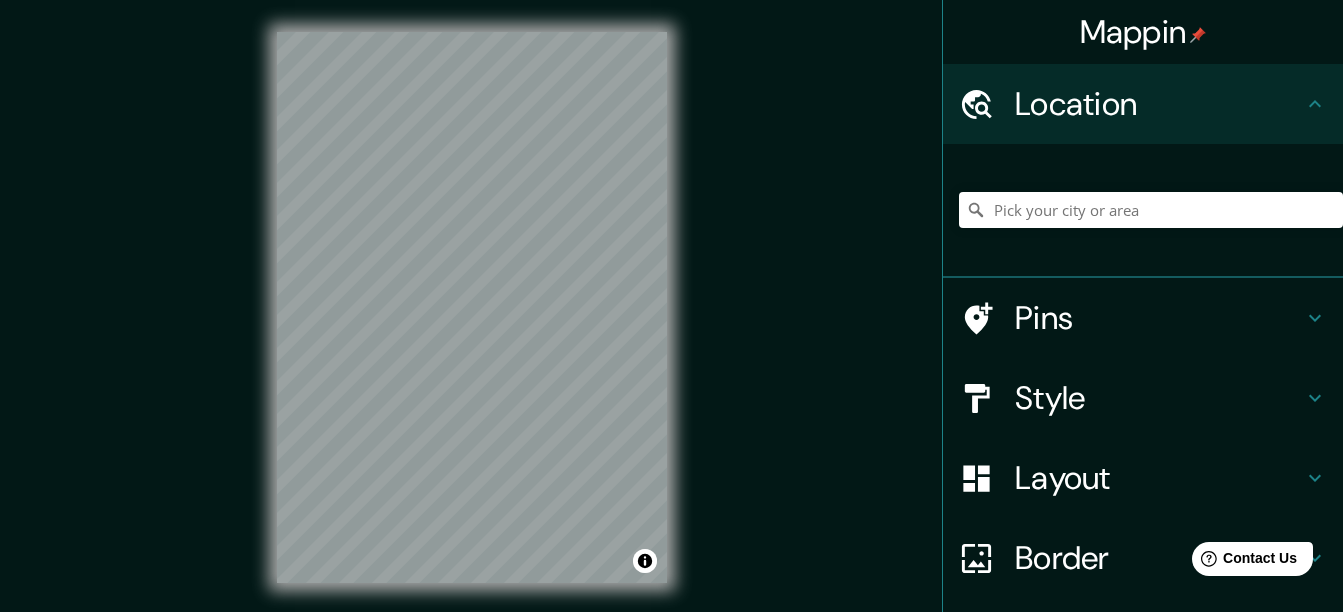 click on "Location" at bounding box center (1159, 104) 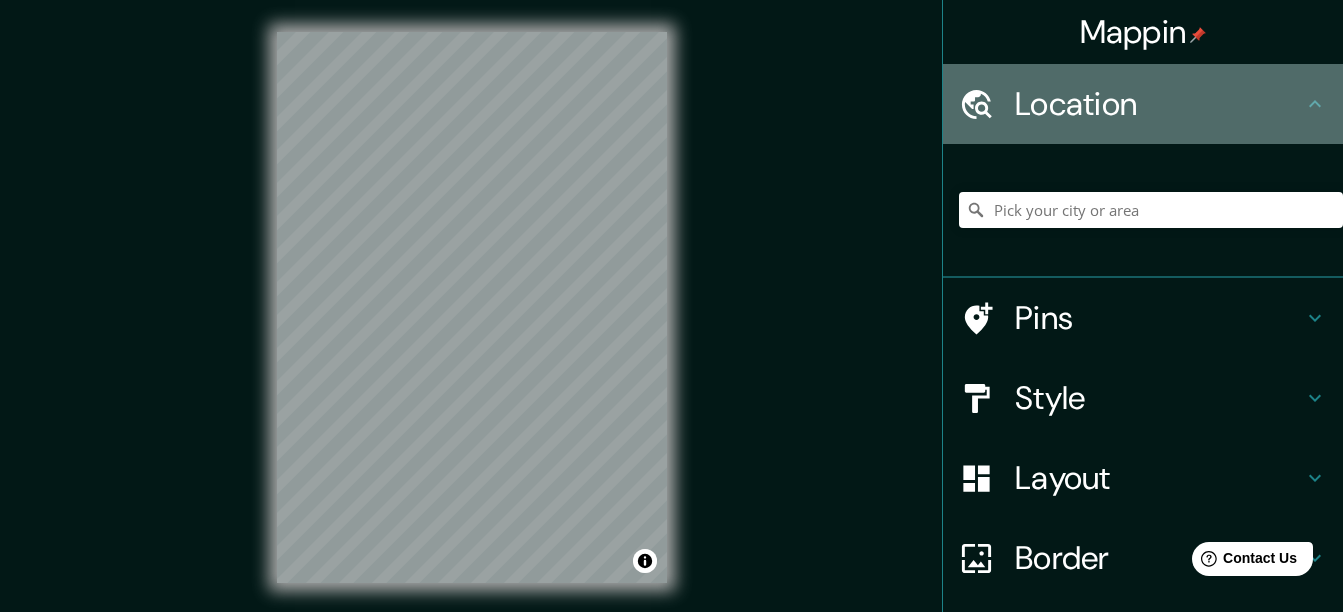 click at bounding box center [1315, 104] 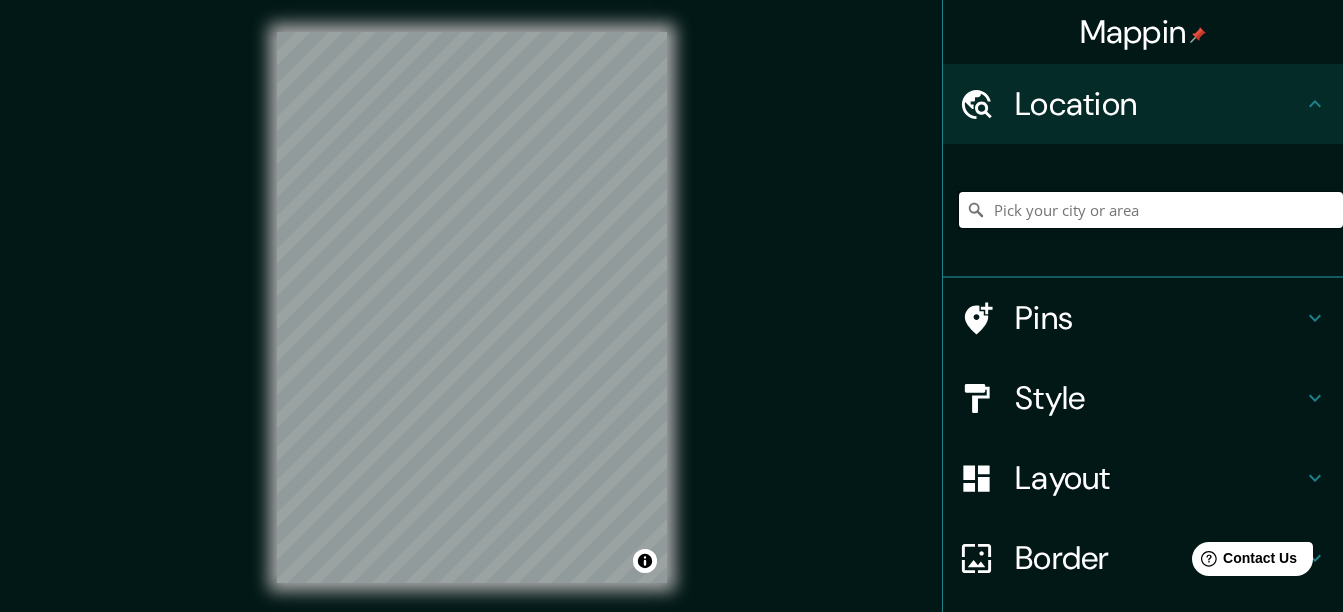 click at bounding box center [1151, 210] 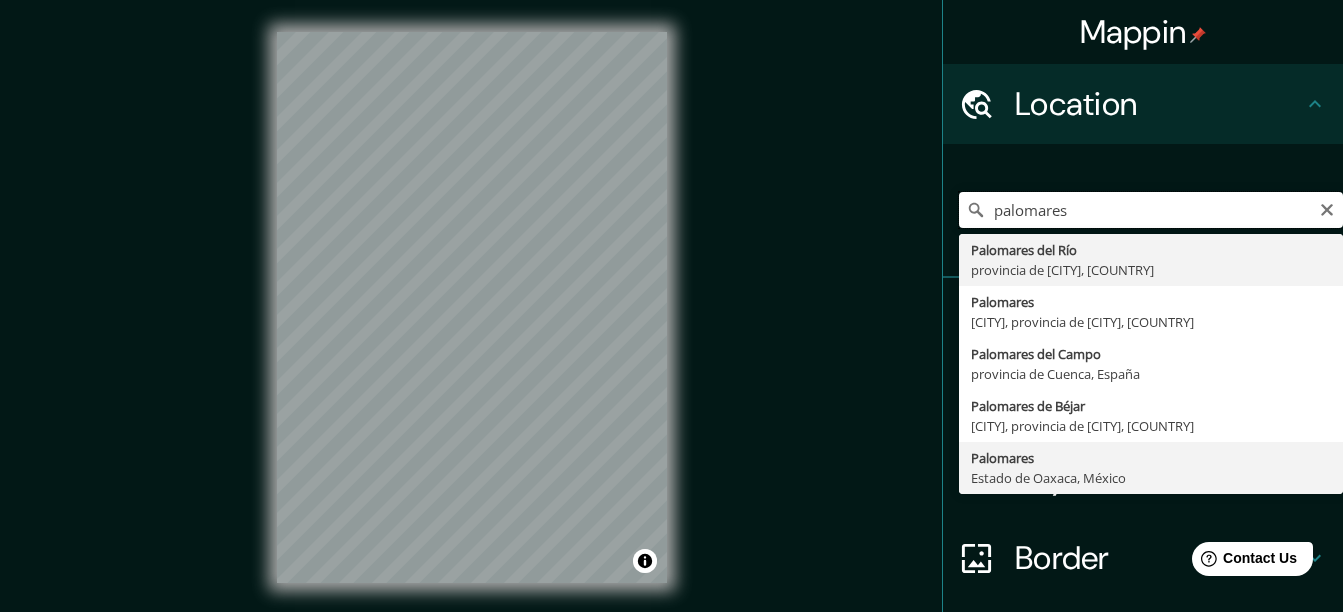 type on "palomares" 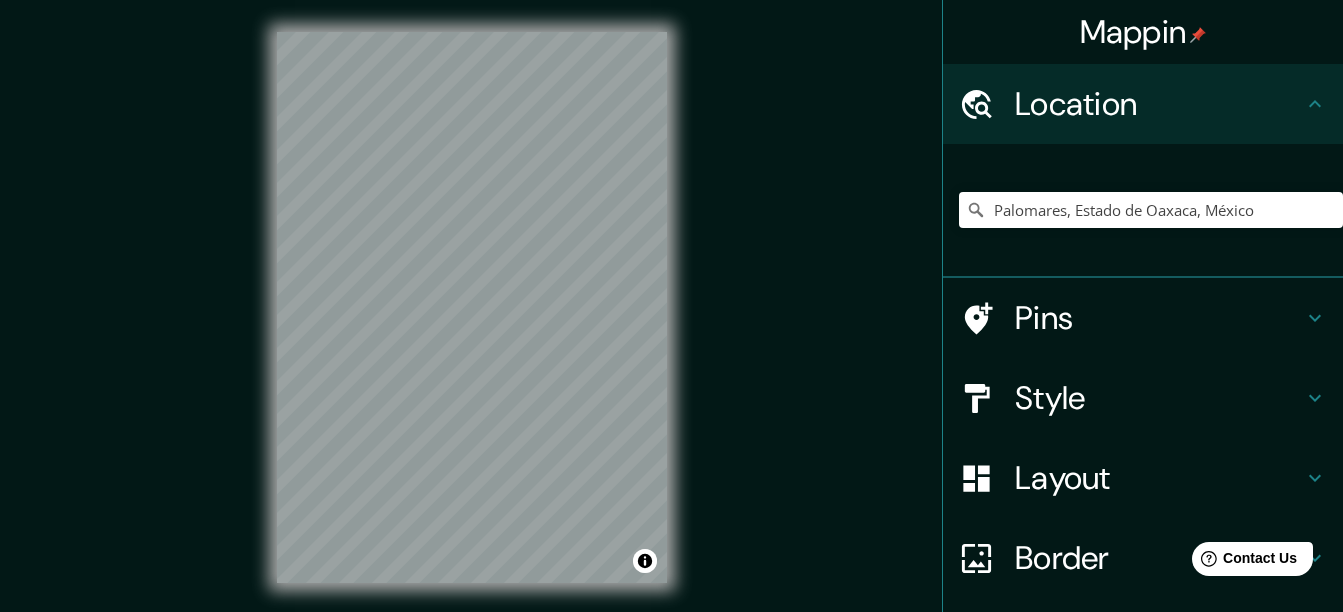 scroll, scrollTop: 5, scrollLeft: 0, axis: vertical 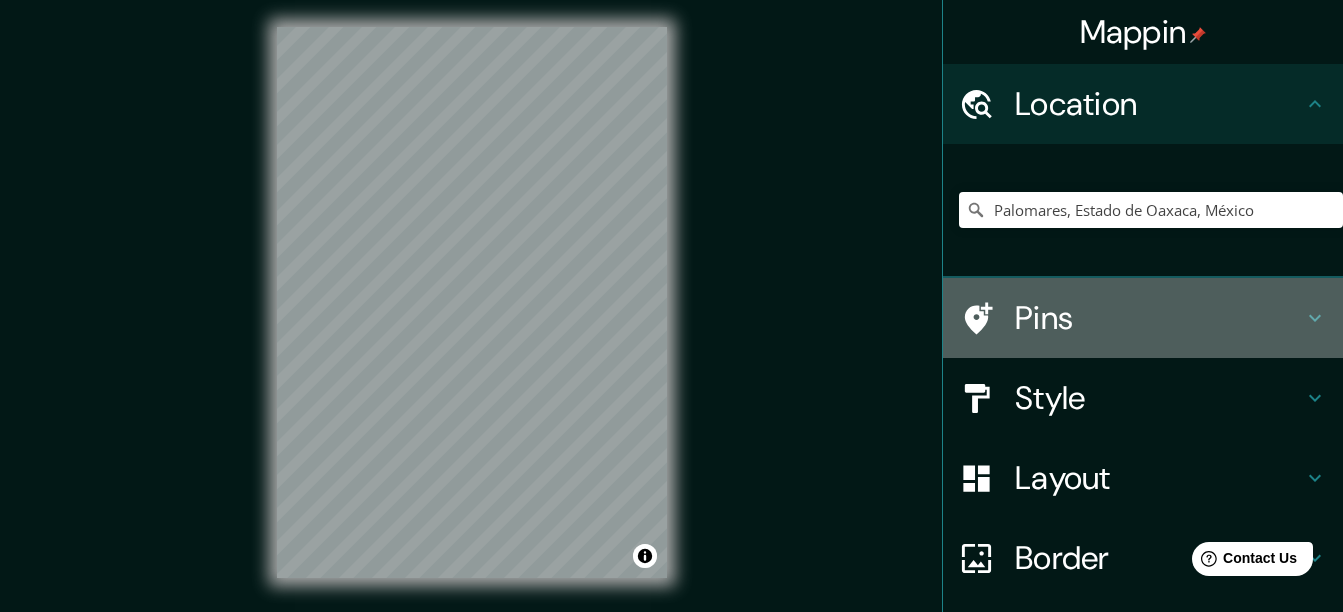 click at bounding box center [1315, 318] 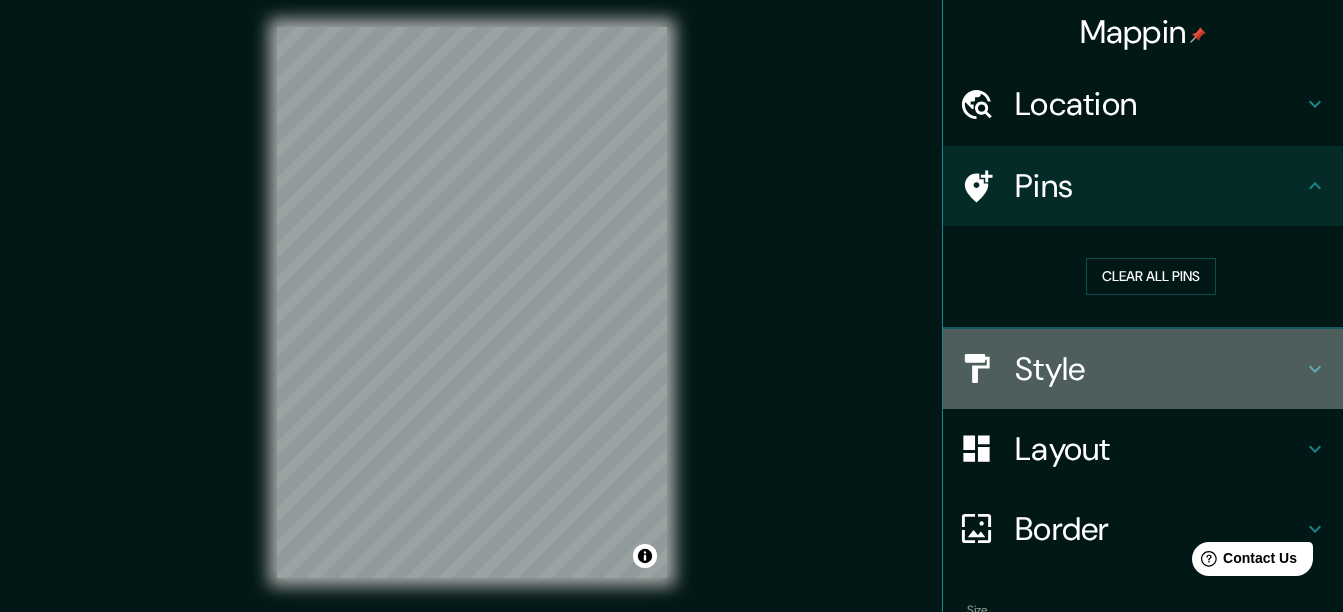 click at bounding box center [1315, 104] 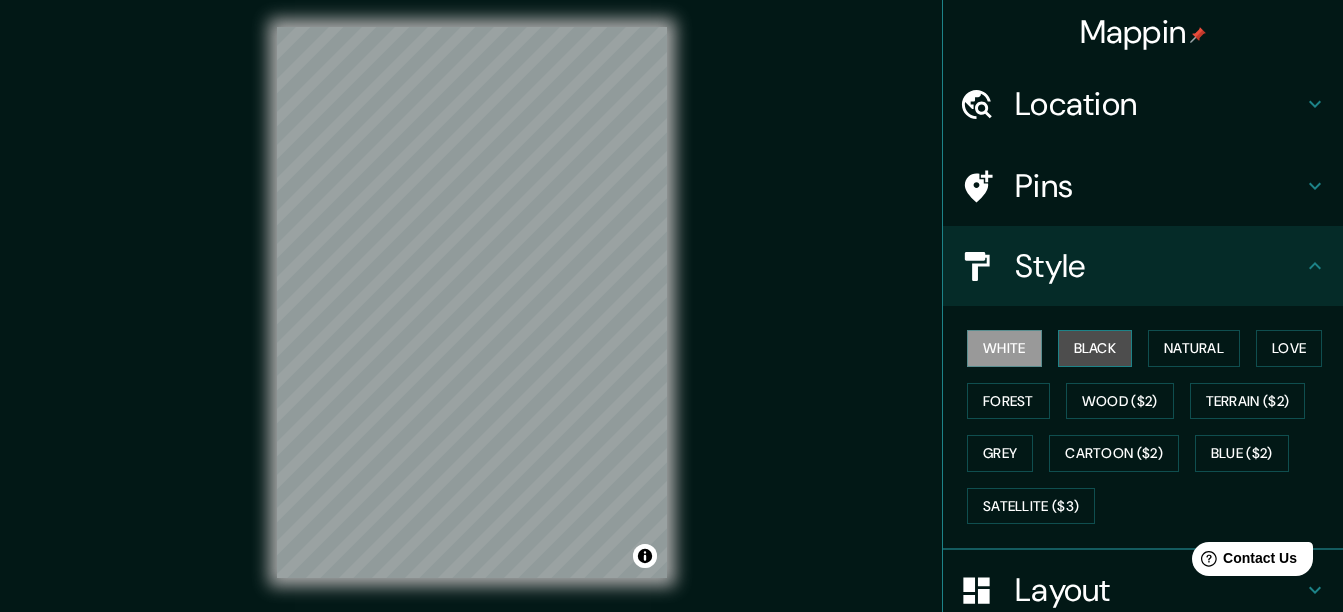 click on "Black" at bounding box center [1095, 348] 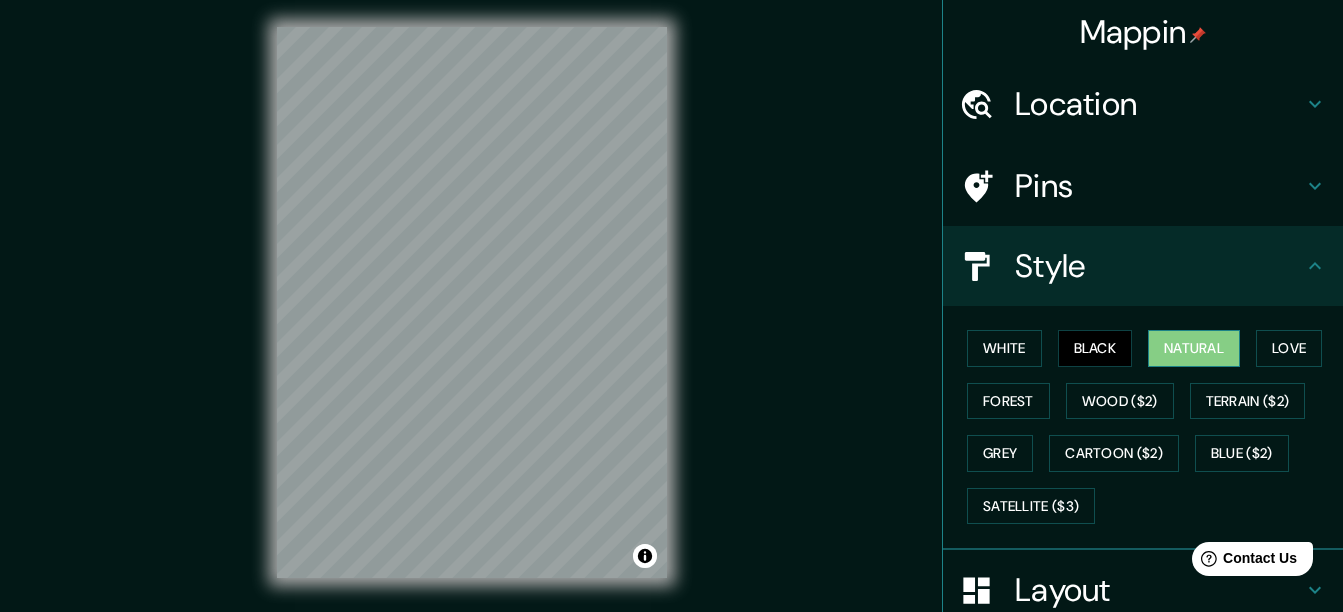 click on "Natural" at bounding box center [1194, 348] 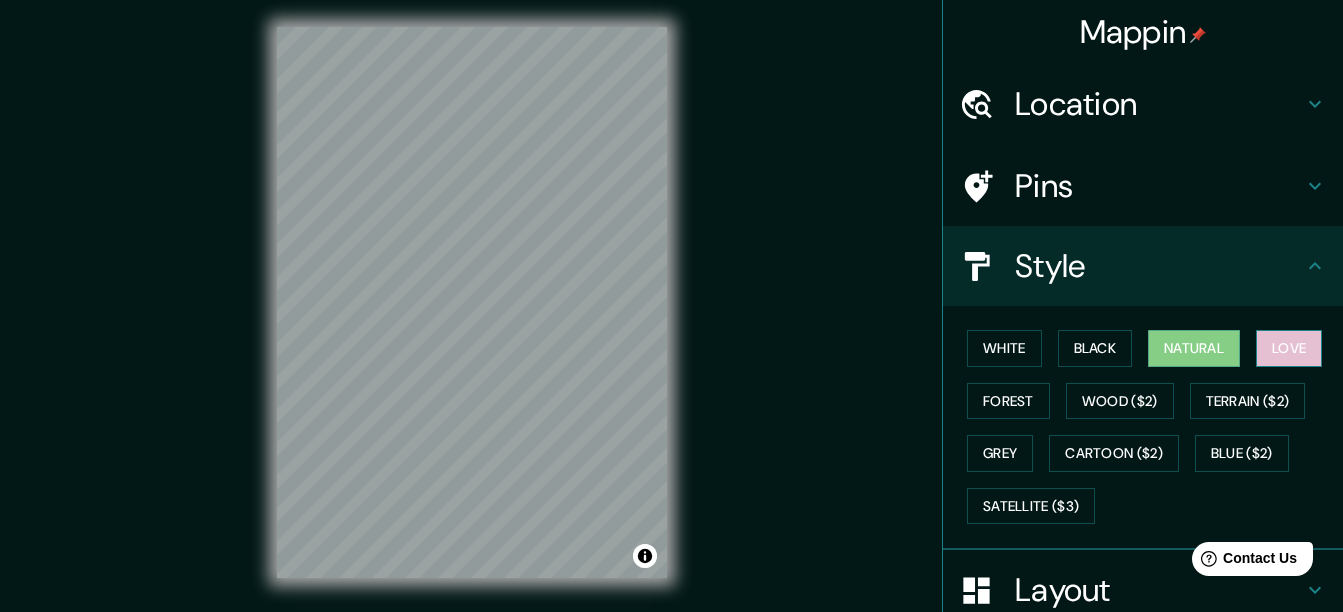 click on "Love" at bounding box center [1289, 348] 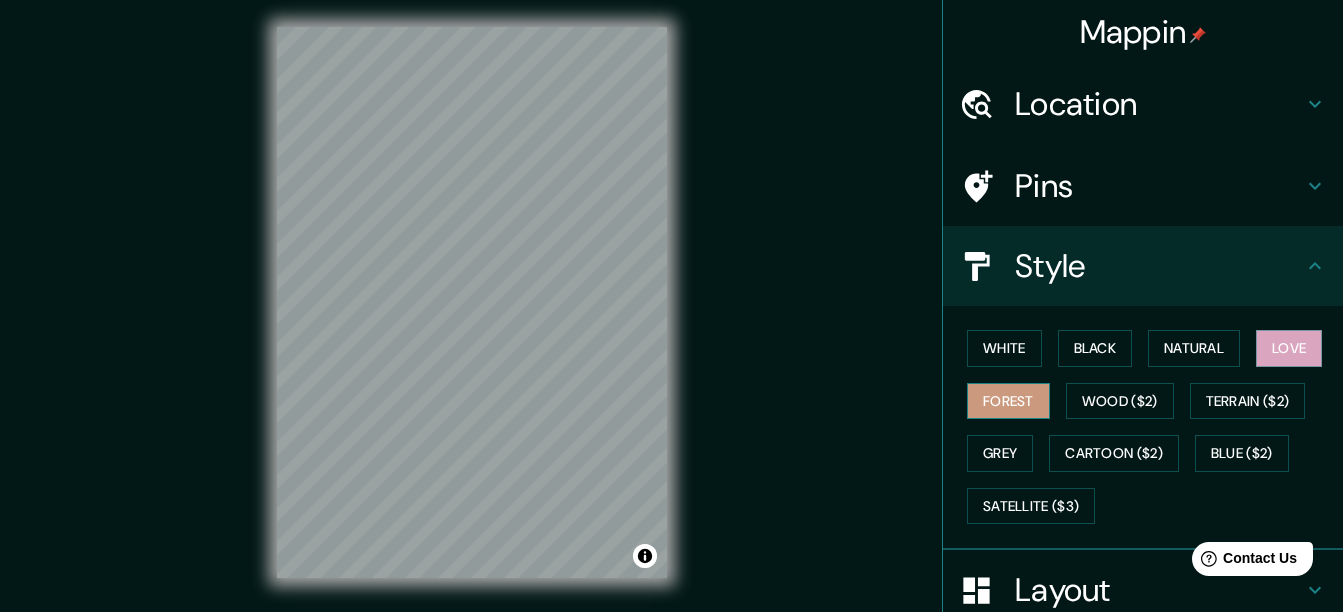click on "Forest" at bounding box center [1008, 401] 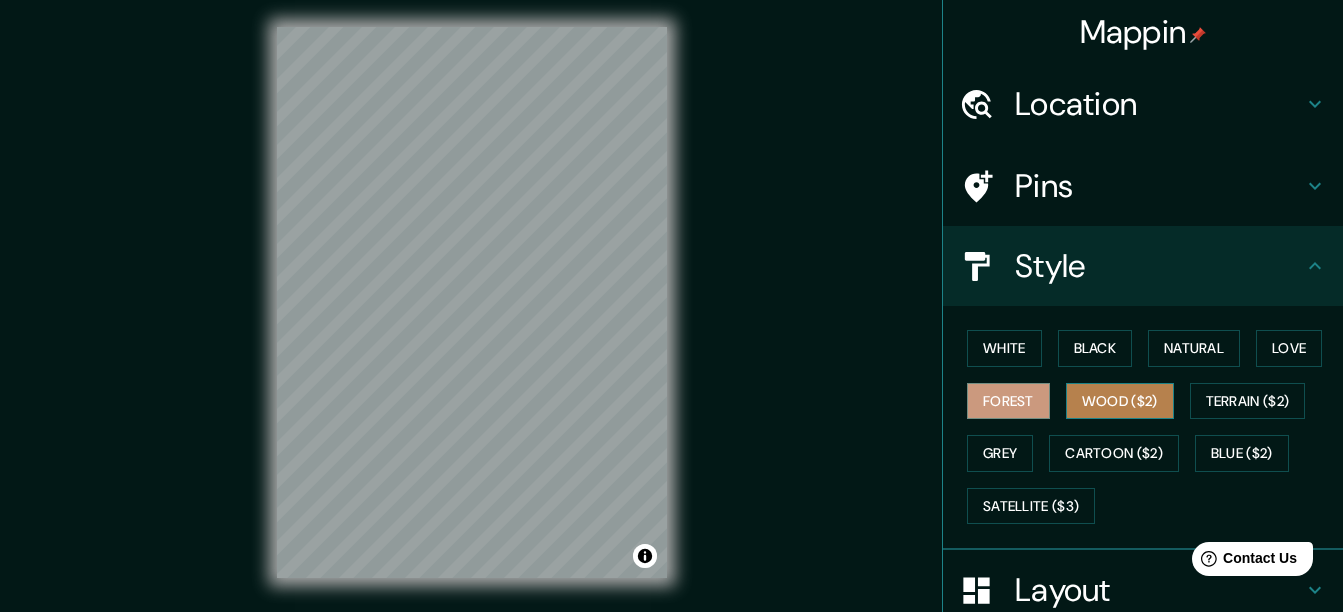 click on "Wood ($2)" at bounding box center (1120, 401) 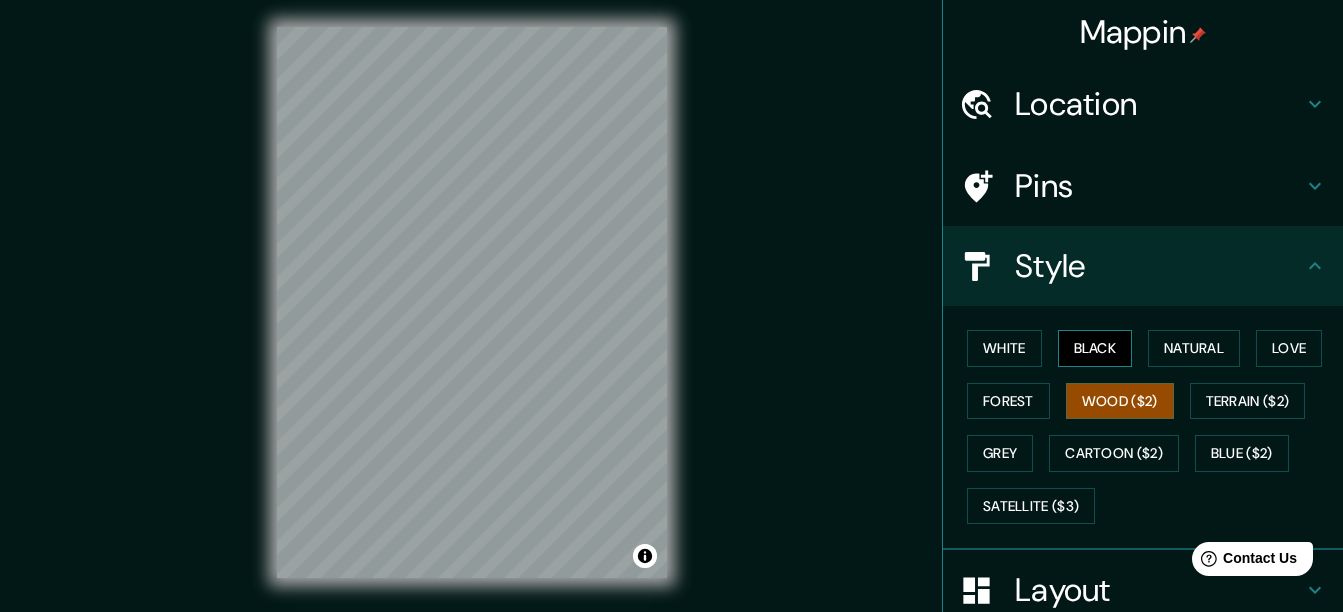 click on "Black" at bounding box center (1095, 348) 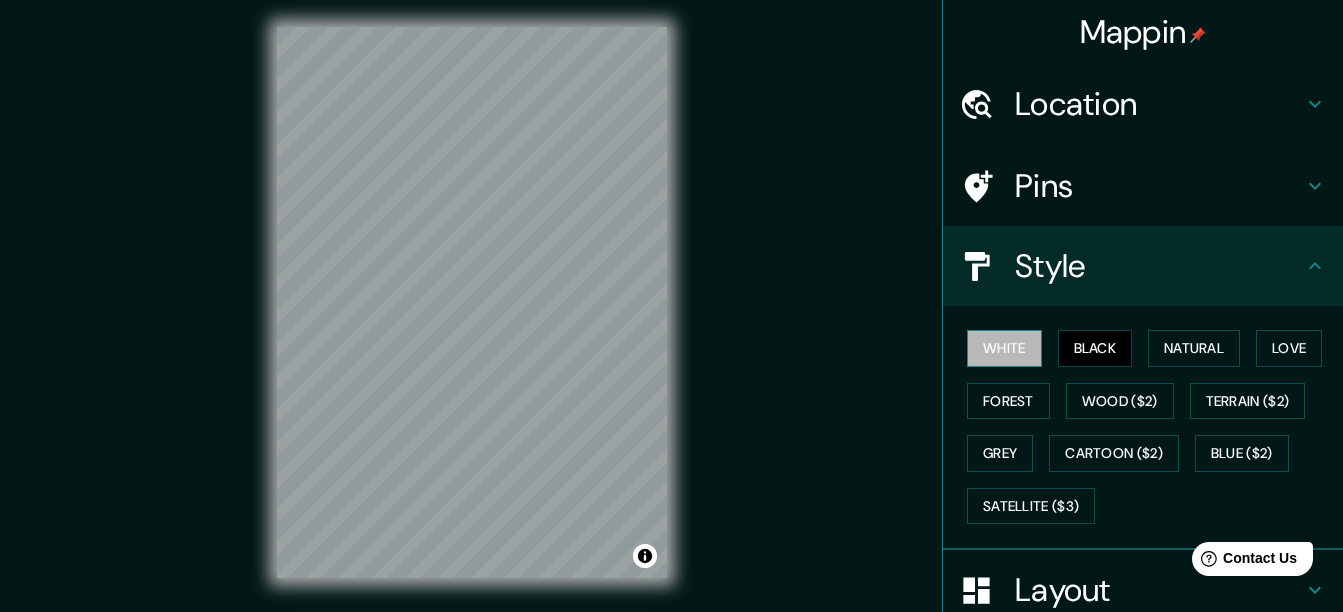 click on "White" at bounding box center (1004, 348) 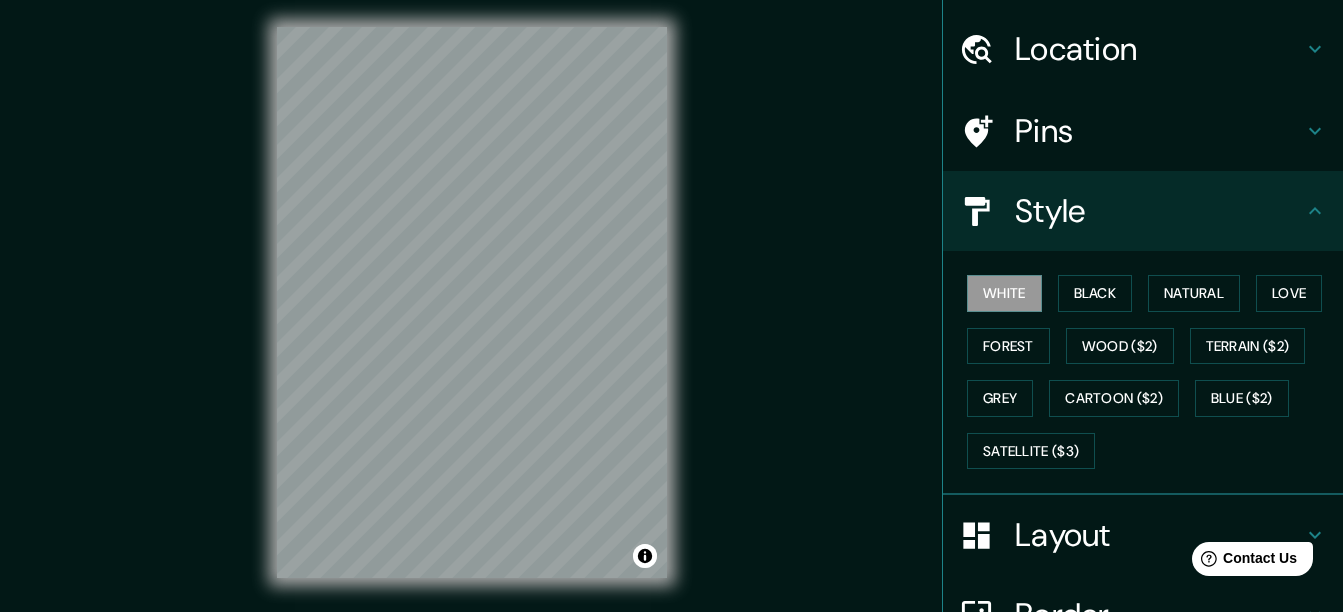 scroll, scrollTop: 100, scrollLeft: 0, axis: vertical 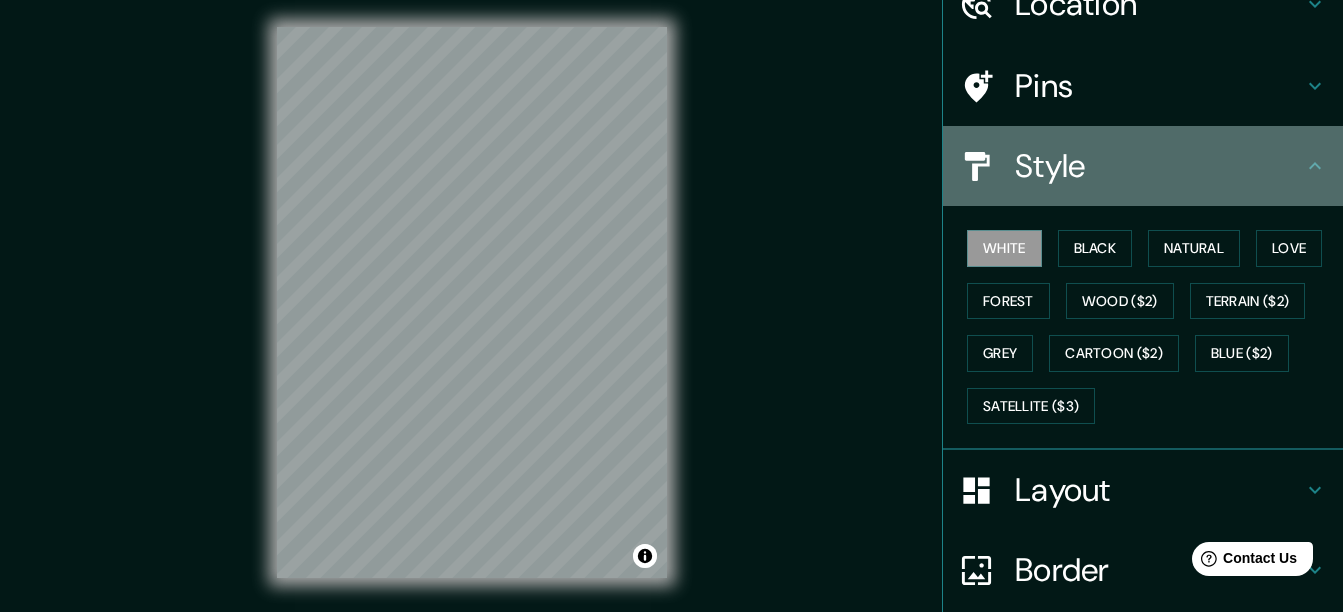 click at bounding box center (1315, 166) 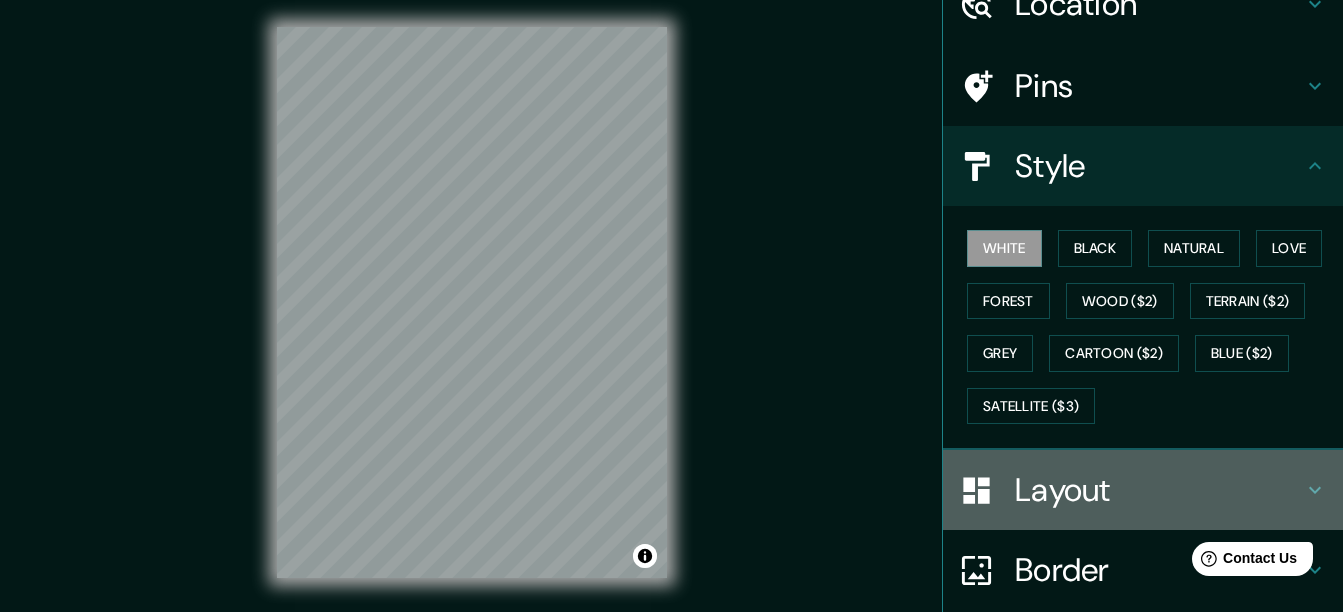 click at bounding box center (1315, 4) 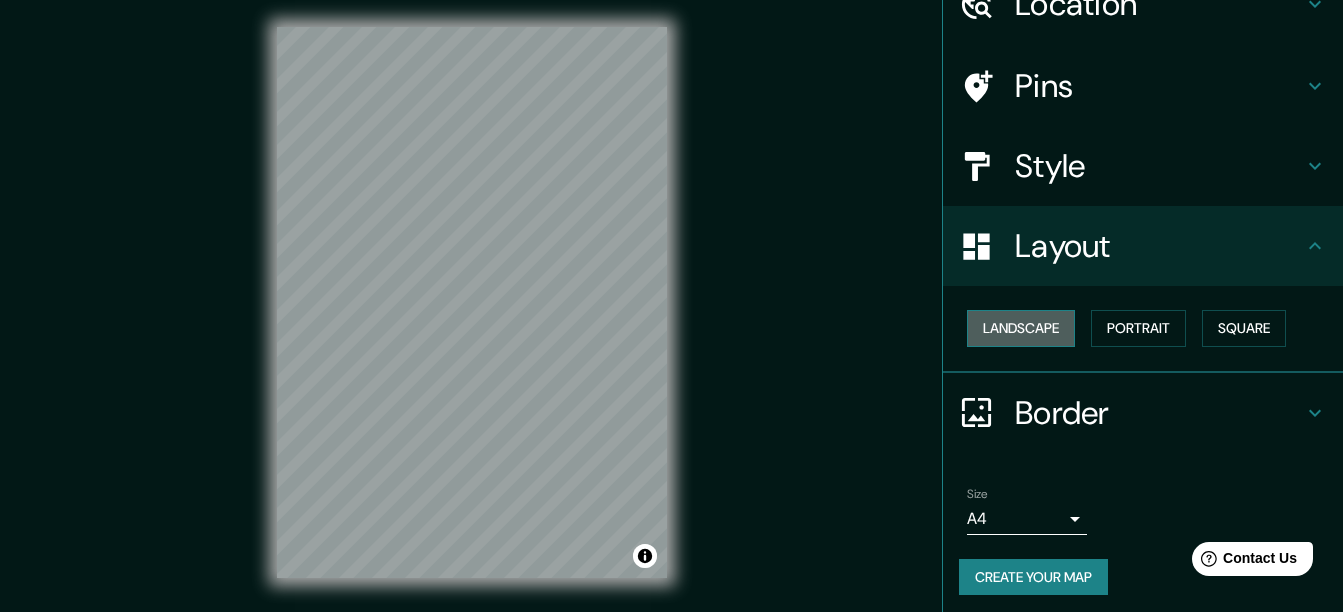 click on "Landscape" at bounding box center (1021, 328) 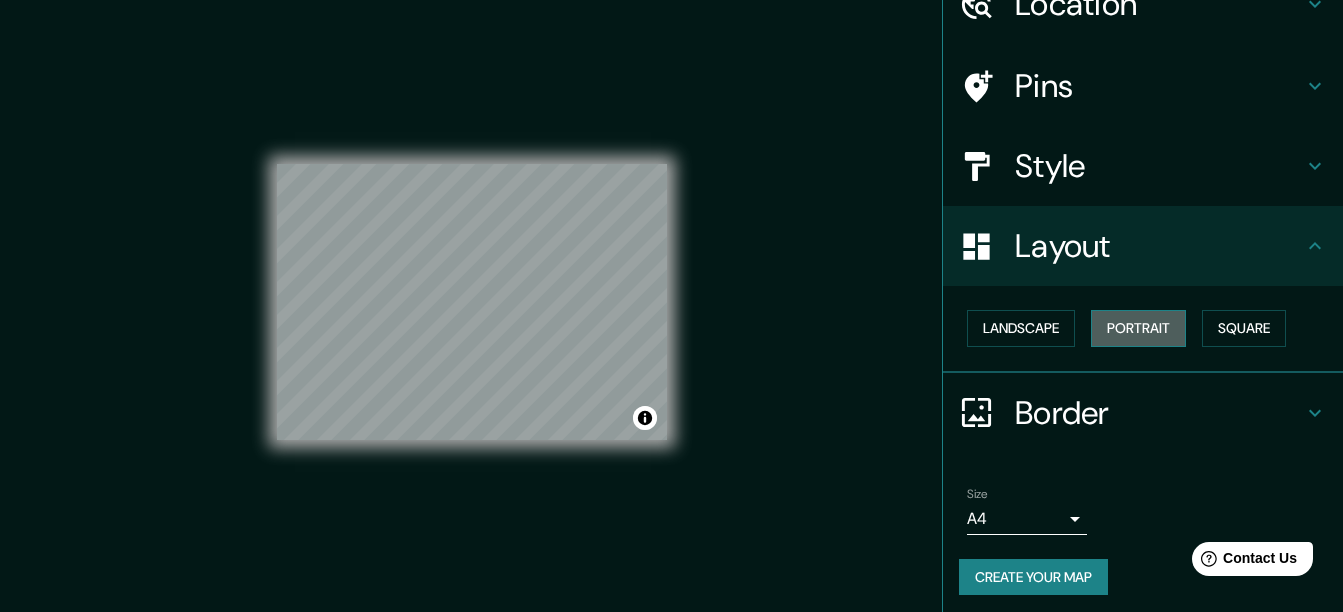 click on "Portrait" at bounding box center [1138, 328] 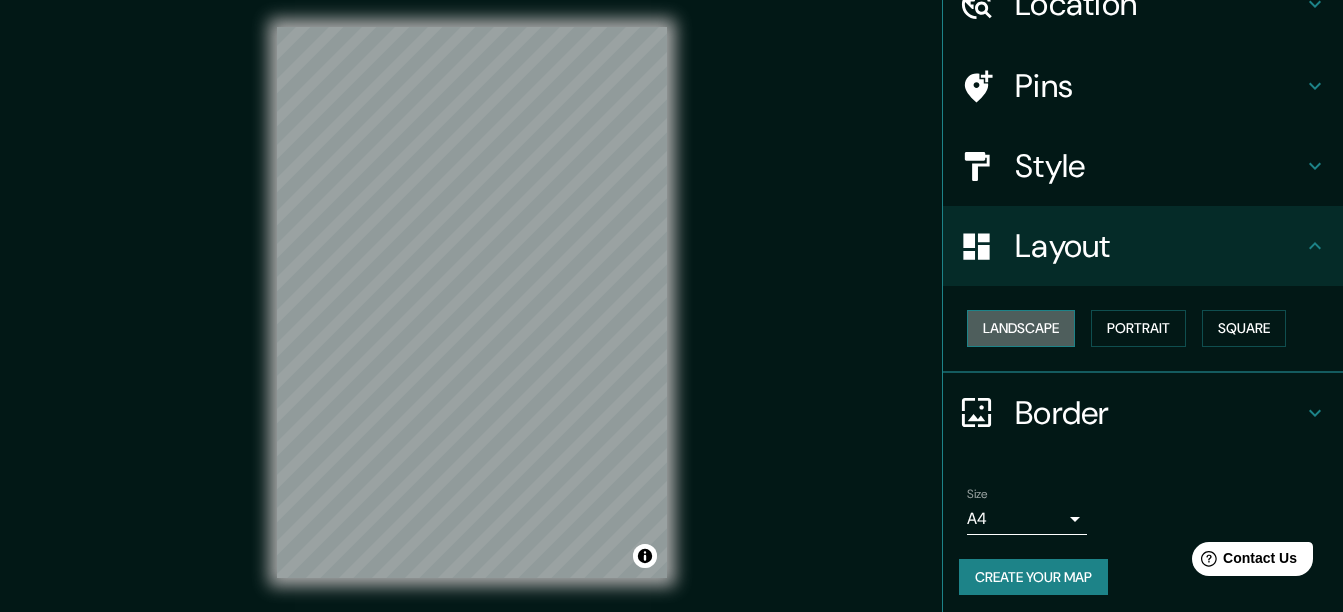 click on "Landscape" at bounding box center (1021, 328) 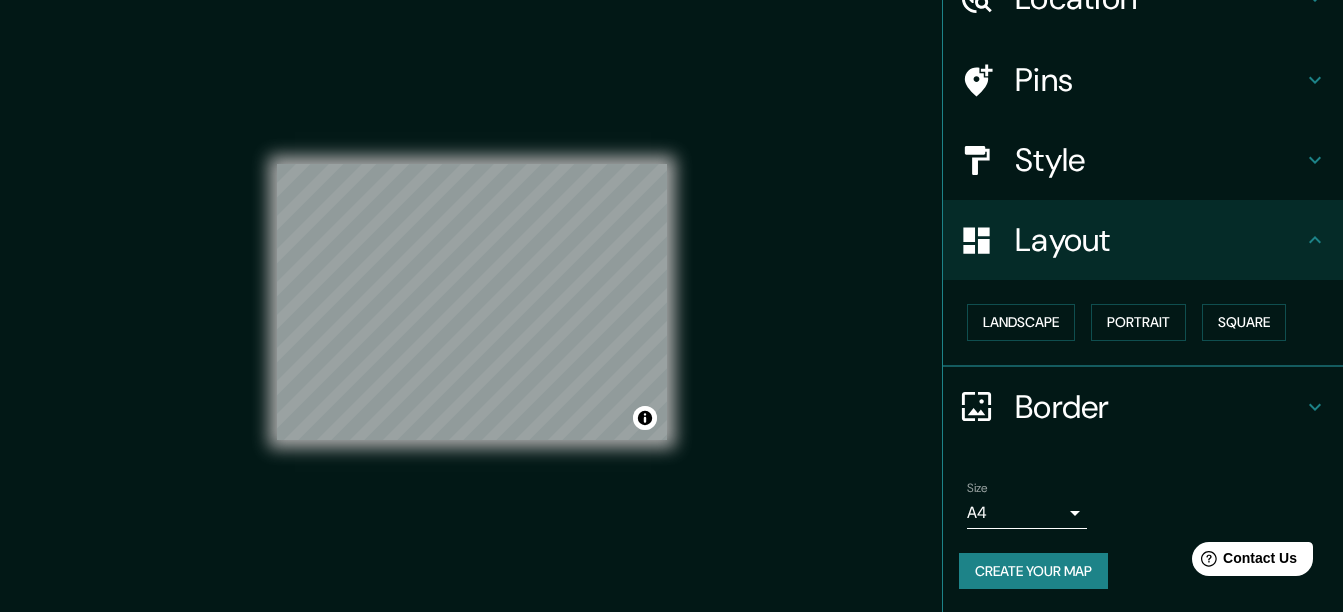 scroll, scrollTop: 107, scrollLeft: 0, axis: vertical 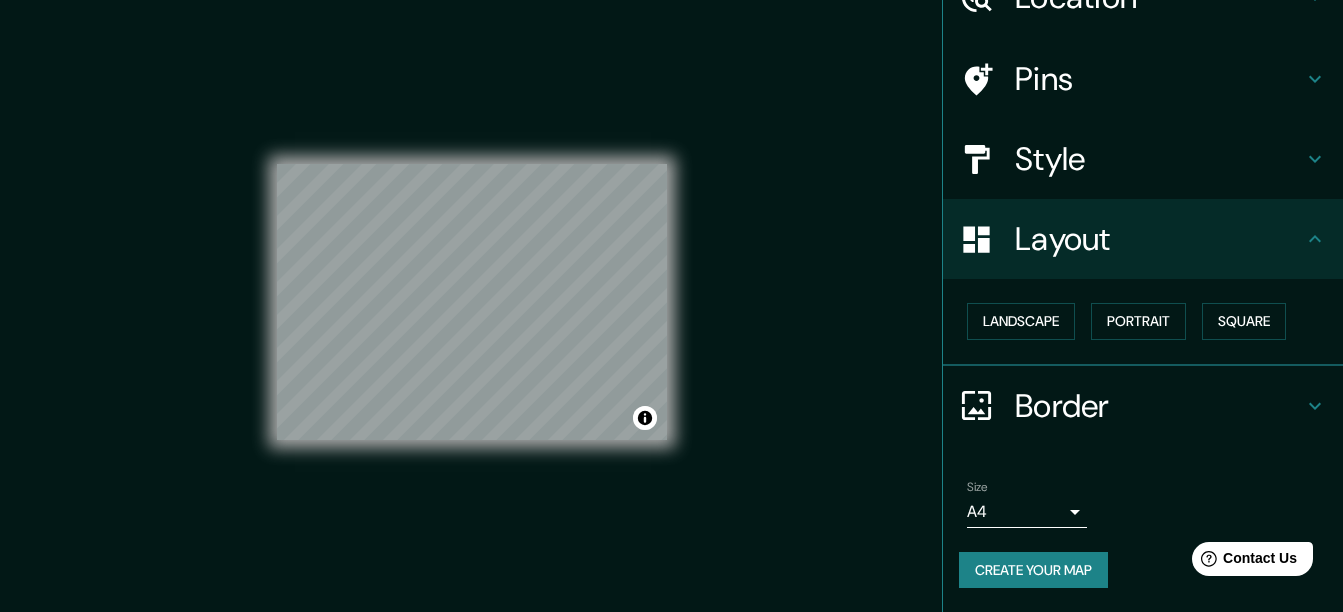 click at bounding box center (1315, -3) 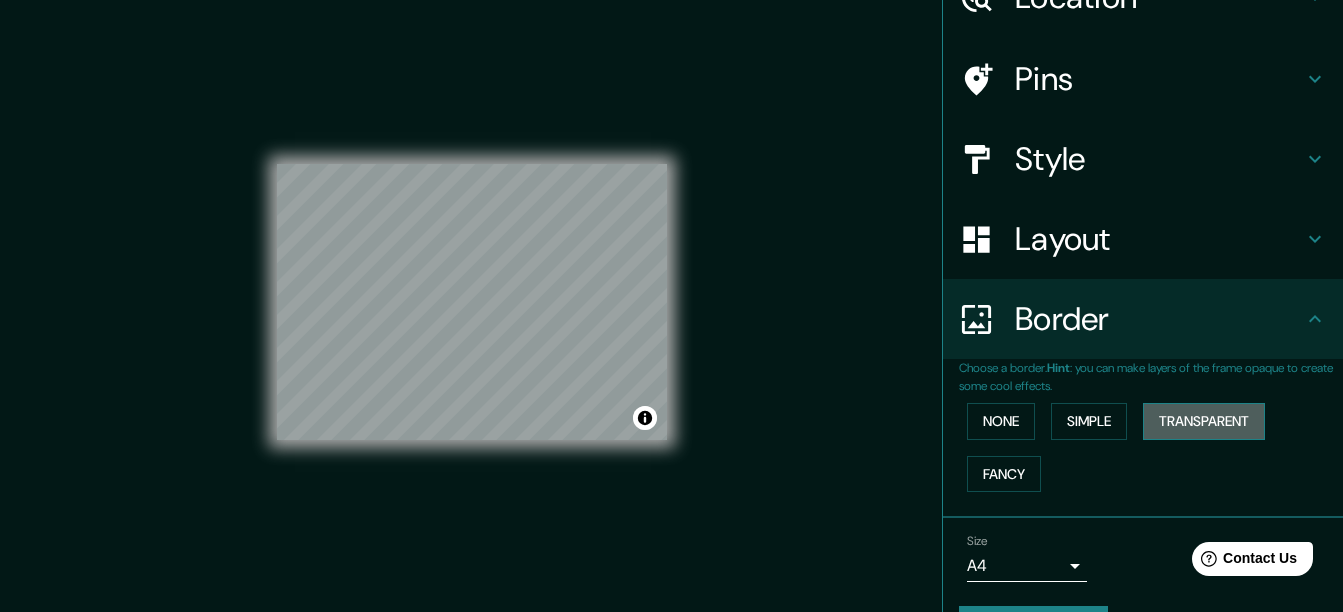 click on "Transparent" at bounding box center (1204, 421) 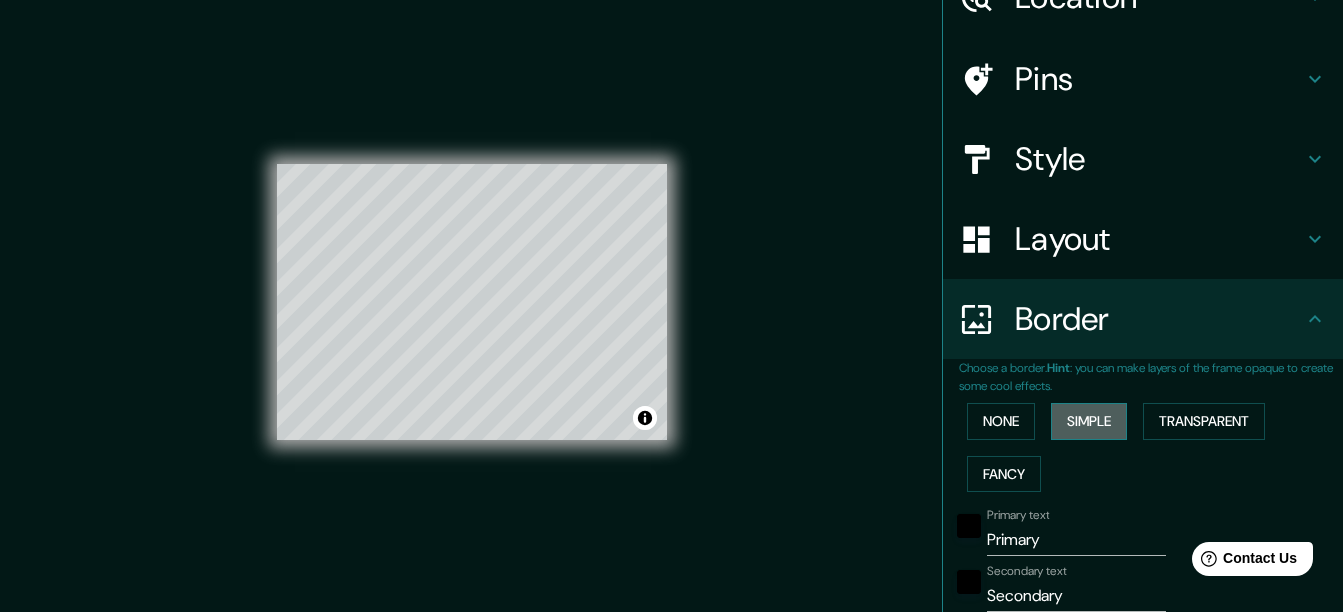 click on "Simple" at bounding box center (1089, 421) 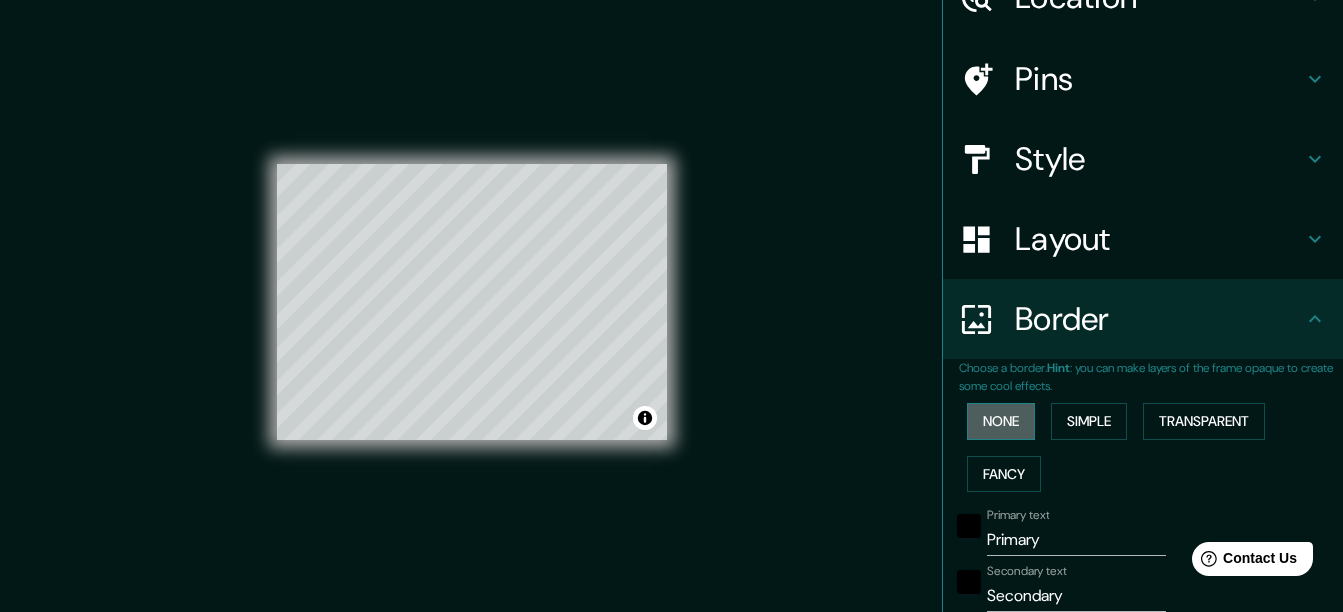 click on "None" at bounding box center (1001, 421) 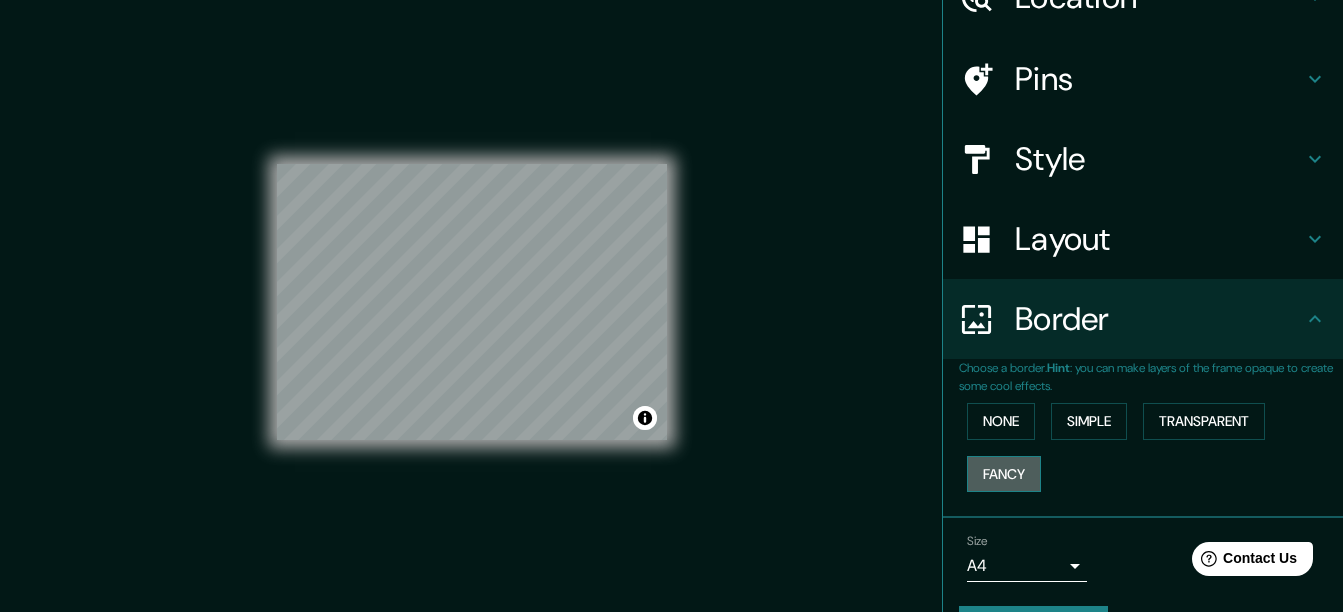 click on "Fancy" at bounding box center (1004, 474) 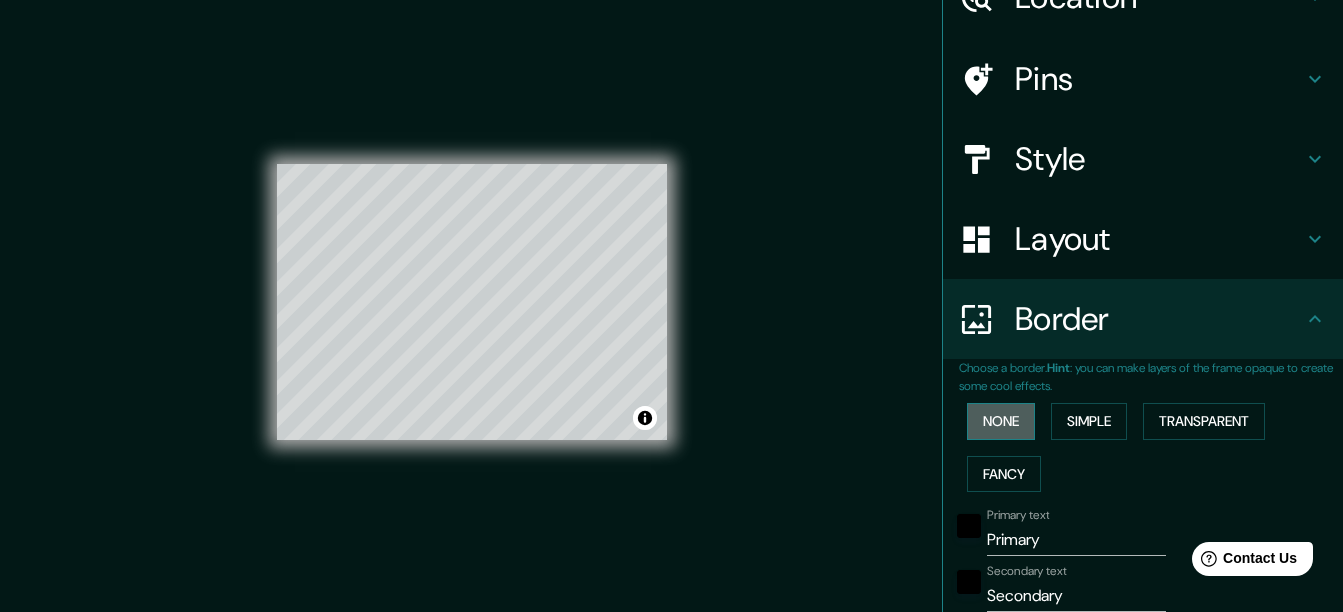 click on "None" at bounding box center (1001, 421) 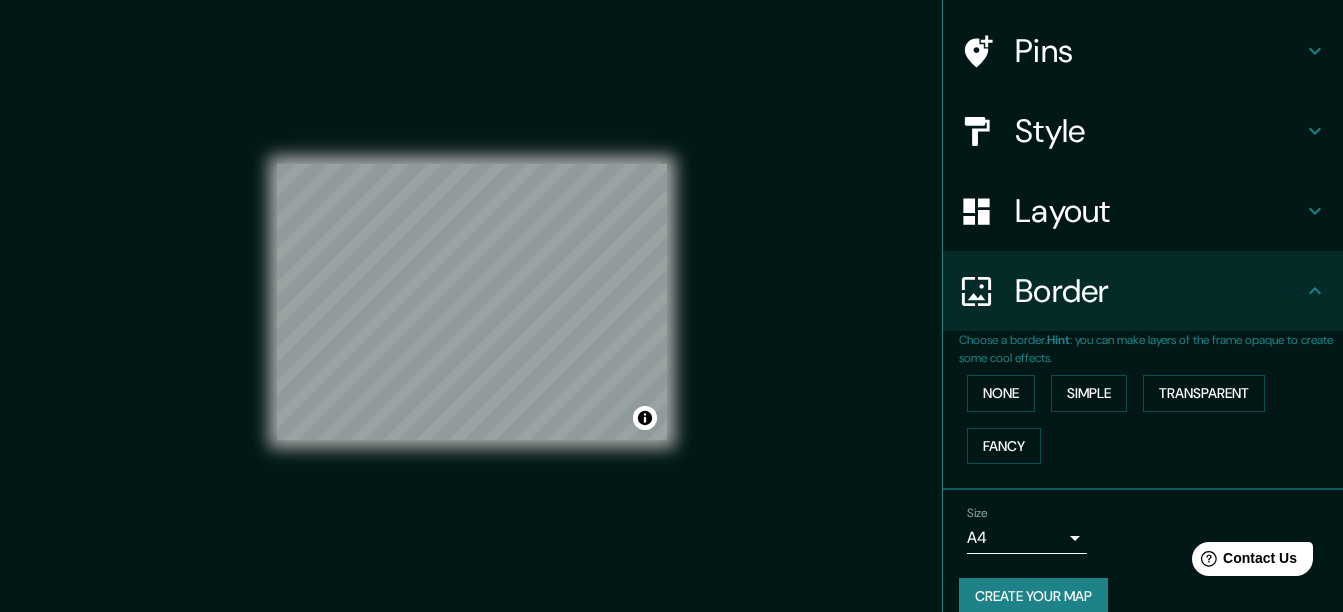scroll, scrollTop: 162, scrollLeft: 0, axis: vertical 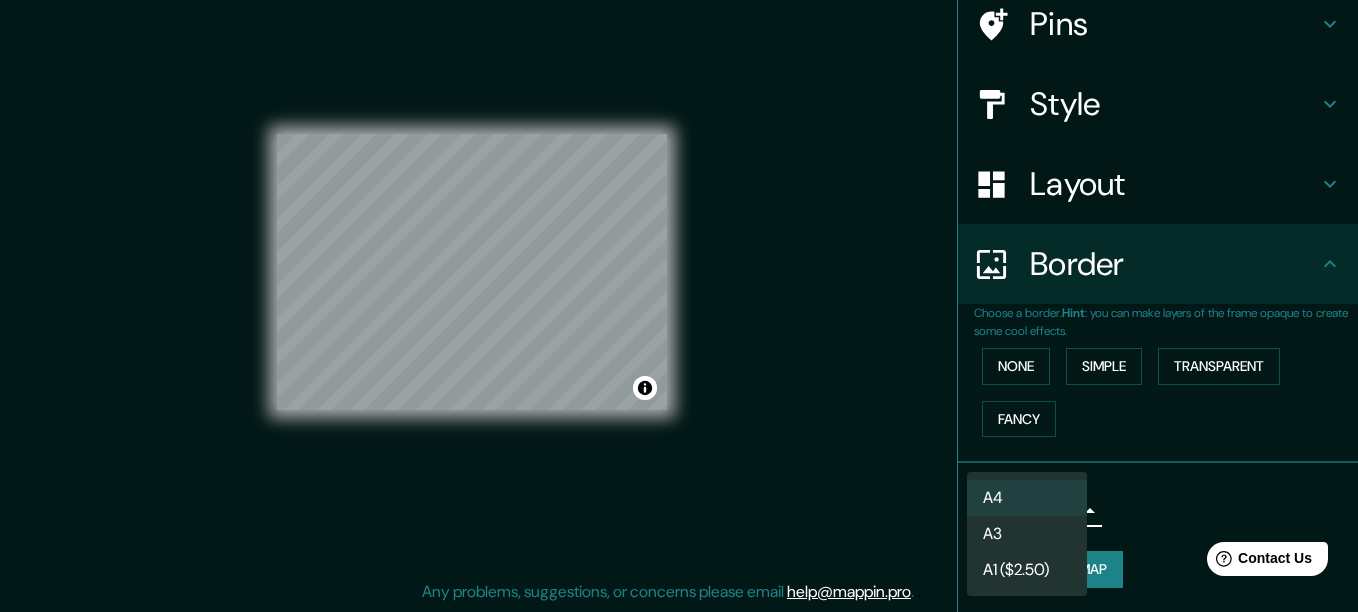 click on "Mappin Location [CITY], Estado de [STATE], [COUNTRY] Pins Style Layout Border Choose a border.  Hint : you can make layers of the frame opaque to create some cool effects. None Simple Transparent Fancy Size A4 single Create your map © Mapbox   © OpenStreetMap   Improve this map Any problems, suggestions, or concerns please email    help@example.com . . . A4 A3 A1 ($2.50)" at bounding box center (679, 271) 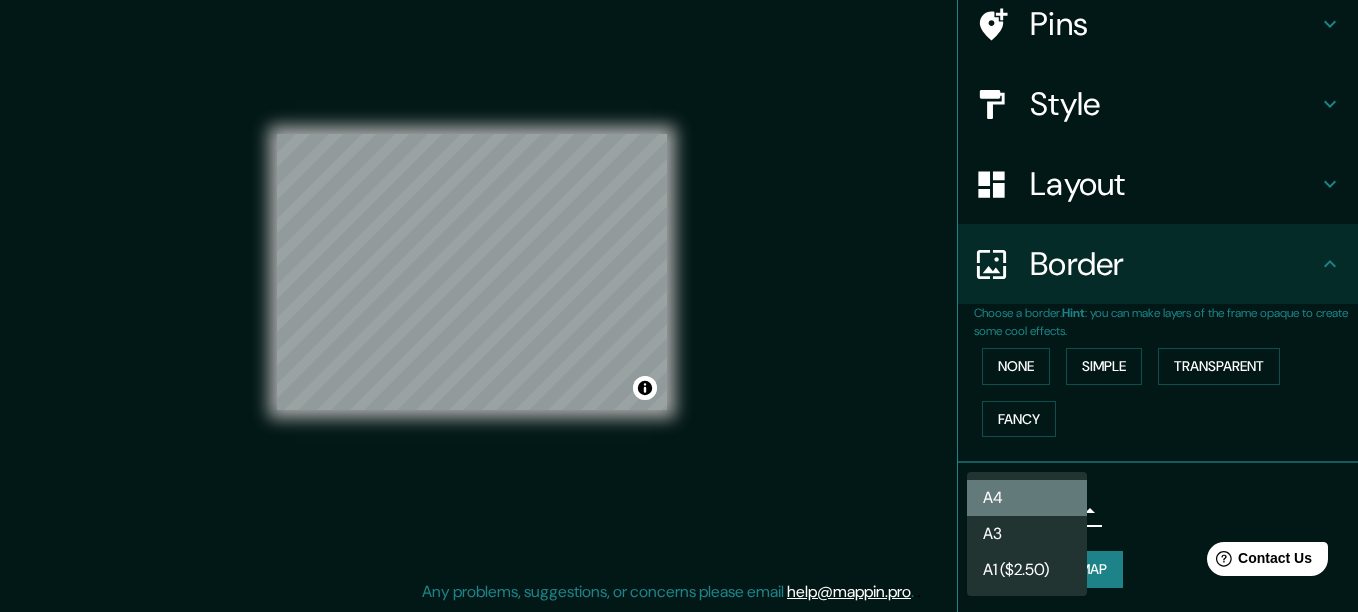 click on "A4" at bounding box center [1027, 498] 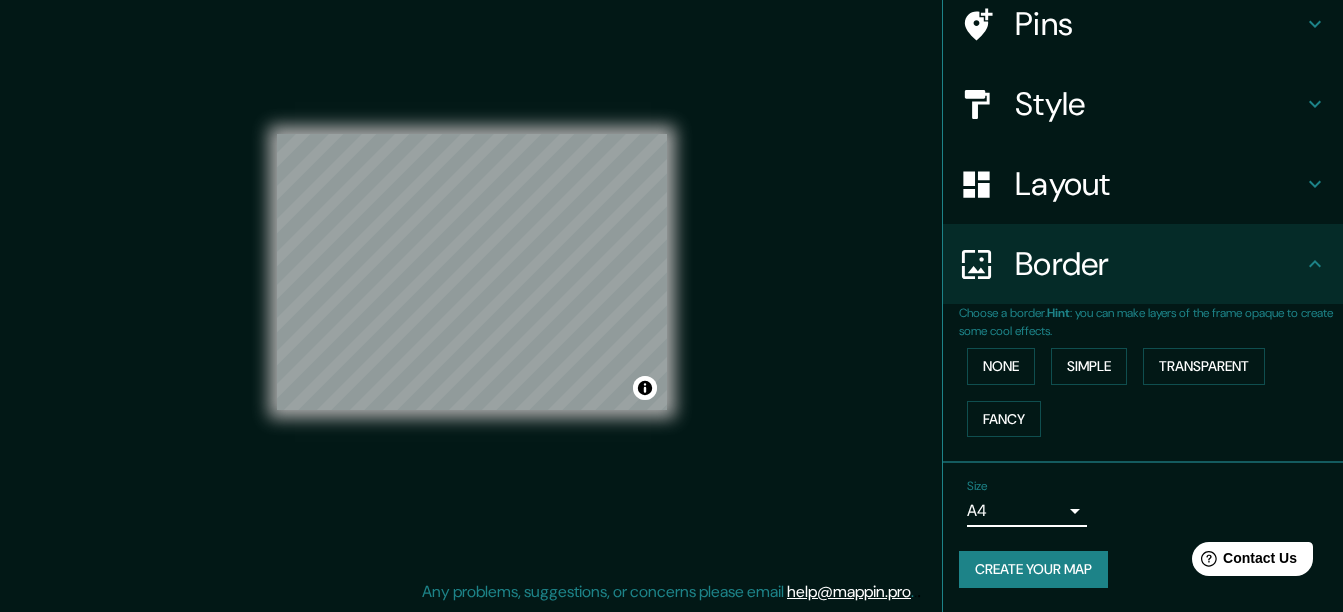 click on "Create your map" at bounding box center (1033, 569) 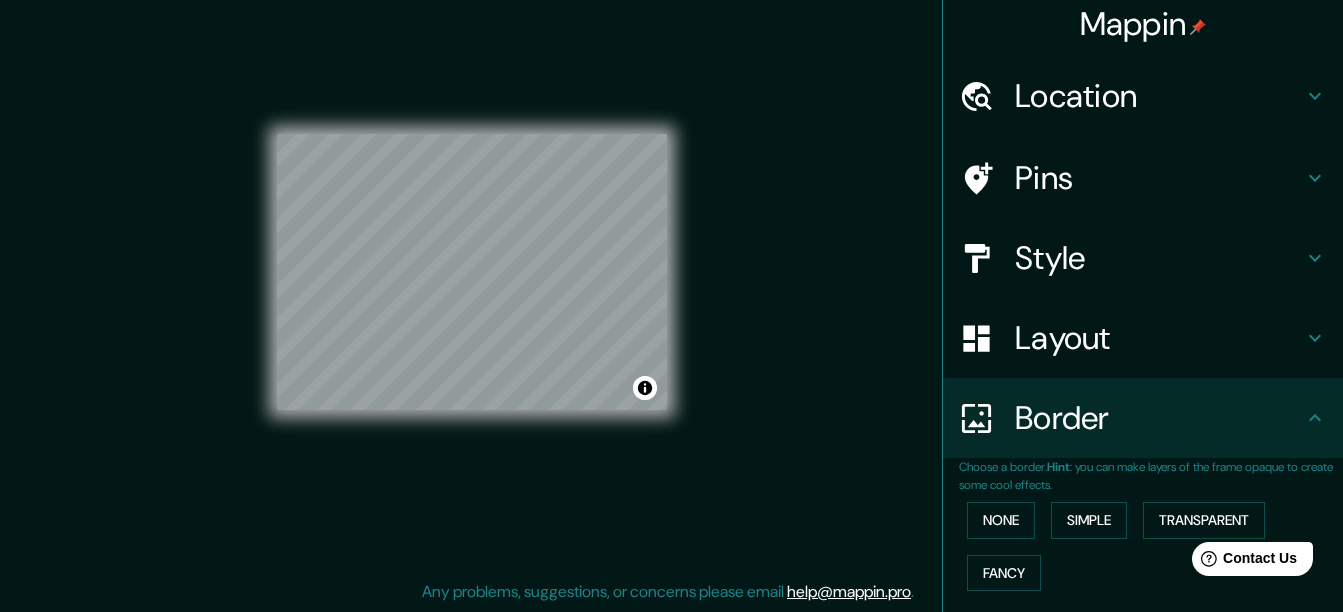 scroll, scrollTop: 0, scrollLeft: 0, axis: both 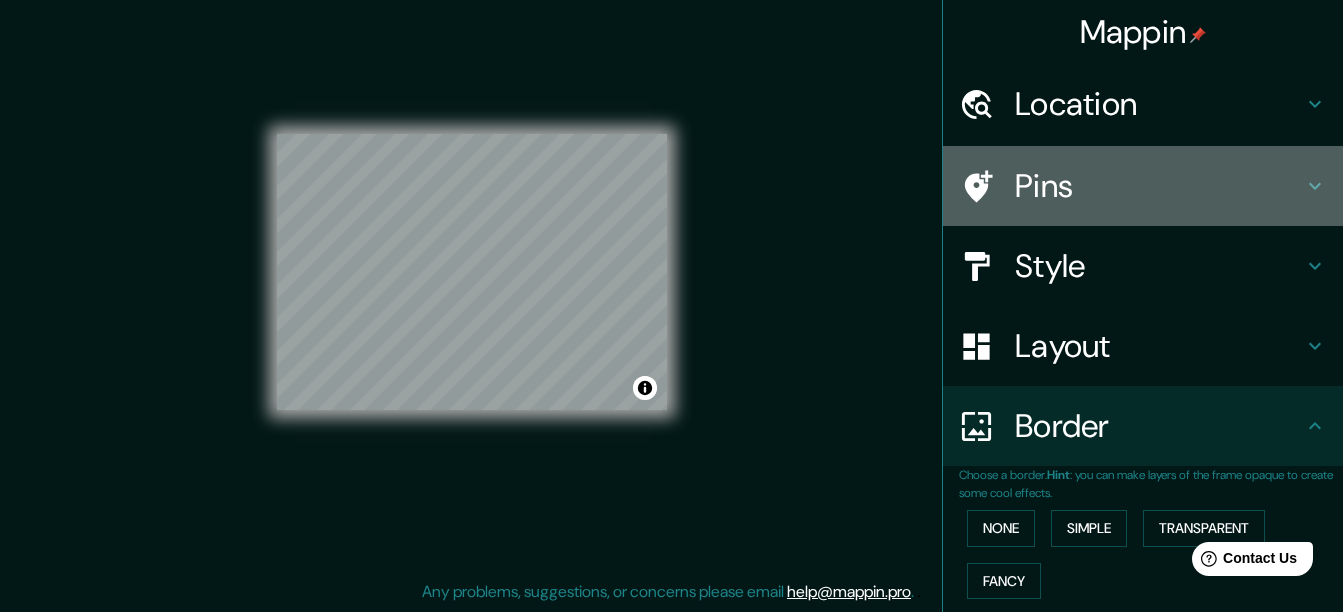 click at bounding box center [979, 186] 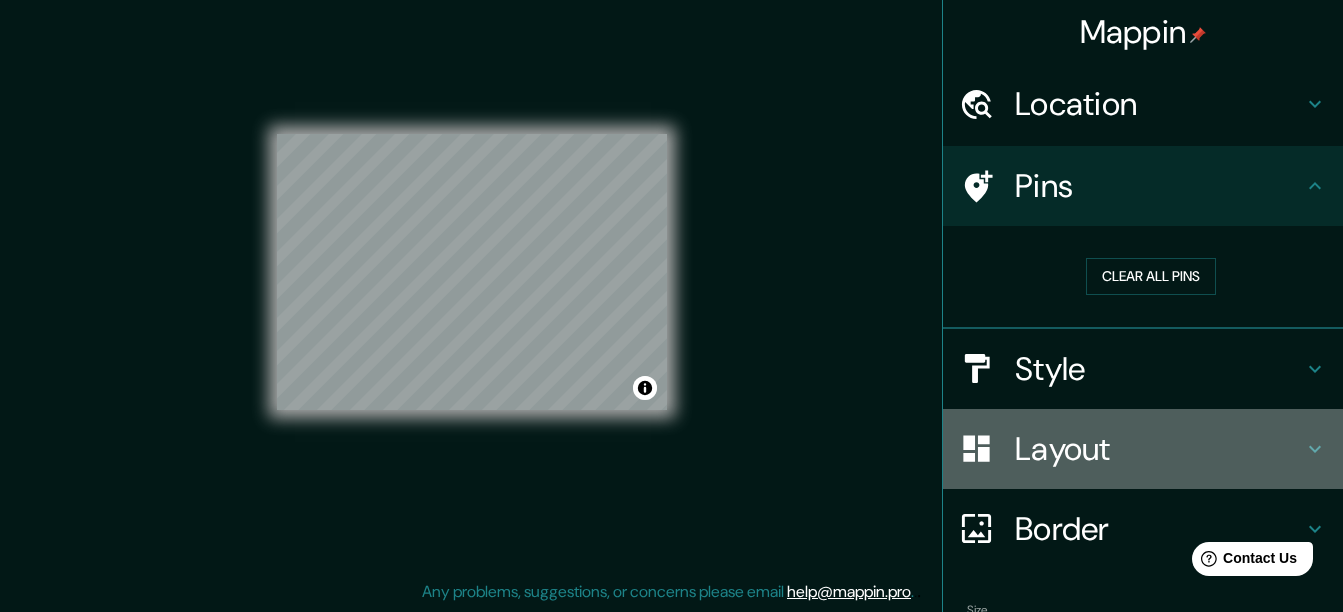 click on "Layout" at bounding box center (1159, 104) 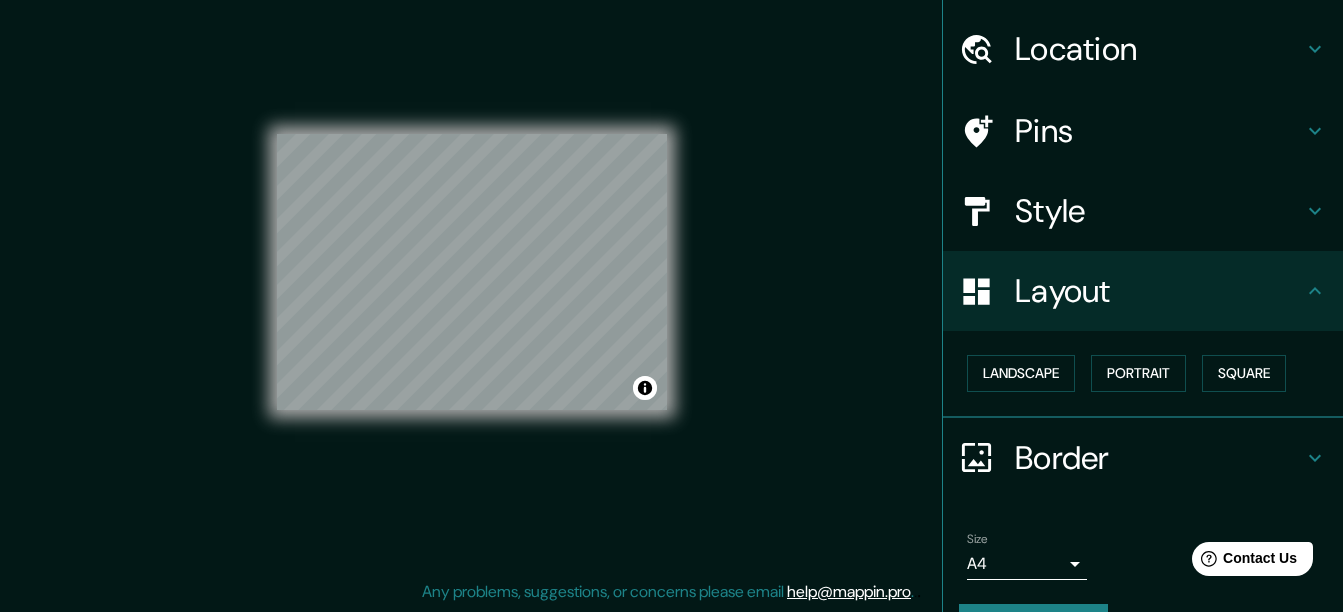 scroll, scrollTop: 107, scrollLeft: 0, axis: vertical 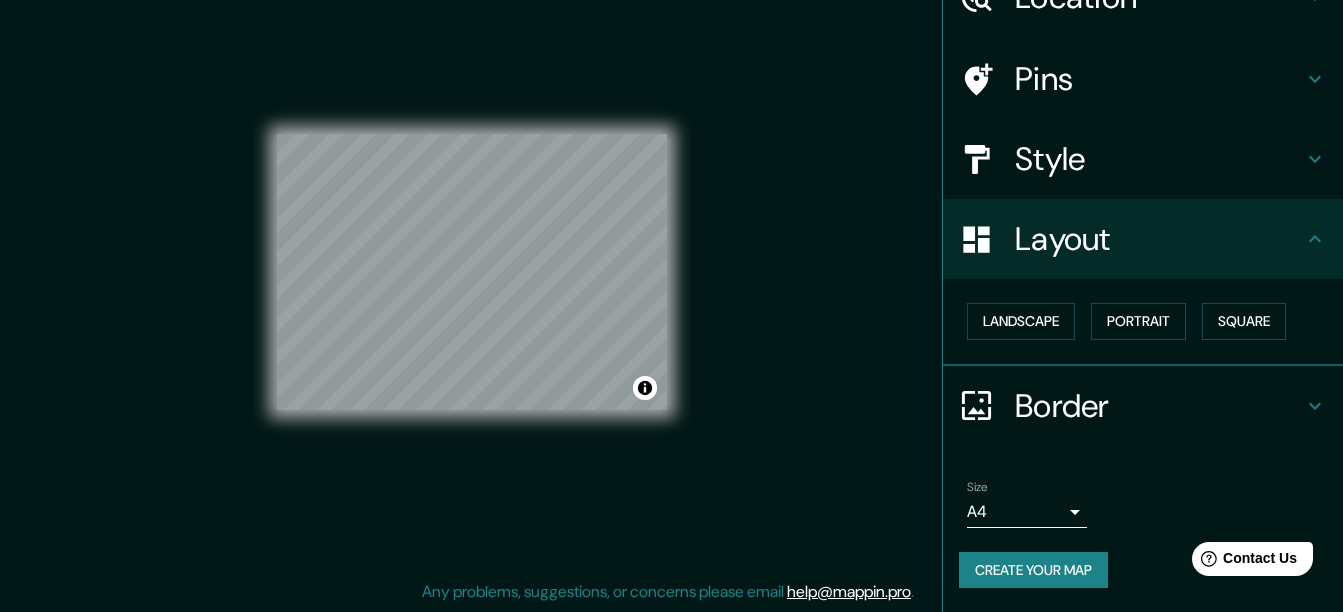 click on "Mappin Location [CITY], Estado de [STATE], [COUNTRY] Pins Style Layout Landscape Portrait Square Border Choose a border.  Hint : you can make layers of the frame opaque to create some cool effects. None Simple Transparent Fancy Size A4 single Create your map © Mapbox   © OpenStreetMap   Improve this map Any problems, suggestions, or concerns please email    help@example.com . . ." at bounding box center (671, 288) 